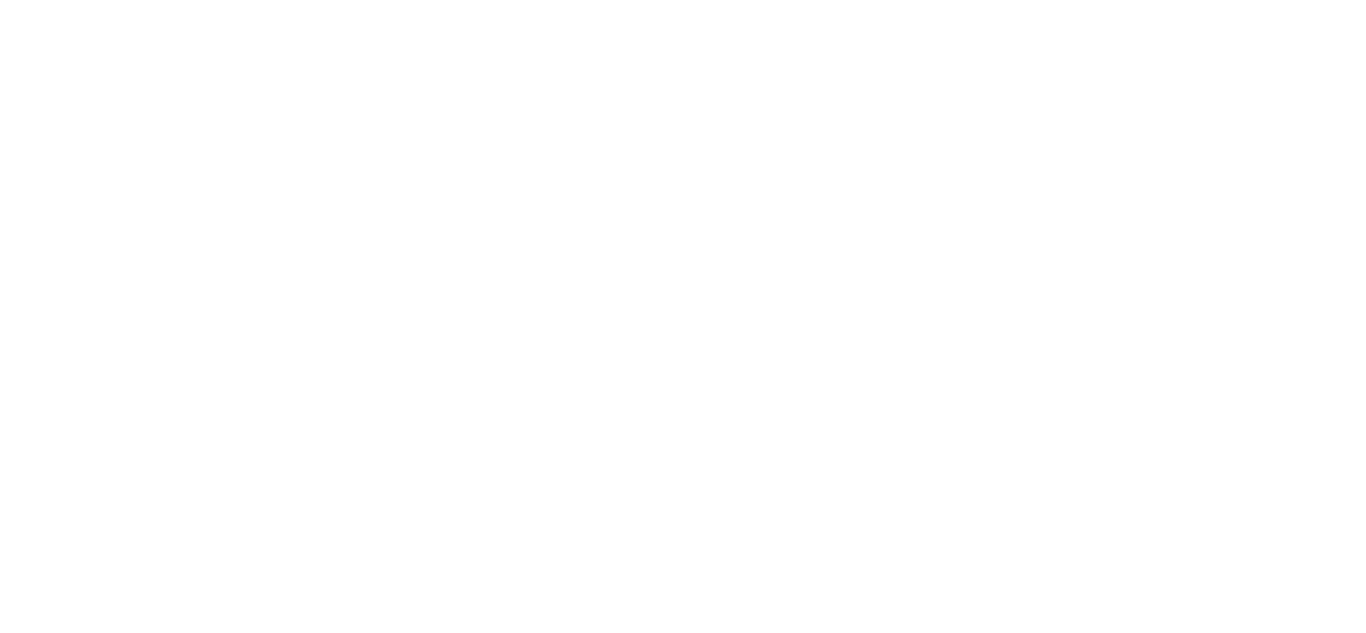 scroll, scrollTop: 0, scrollLeft: 0, axis: both 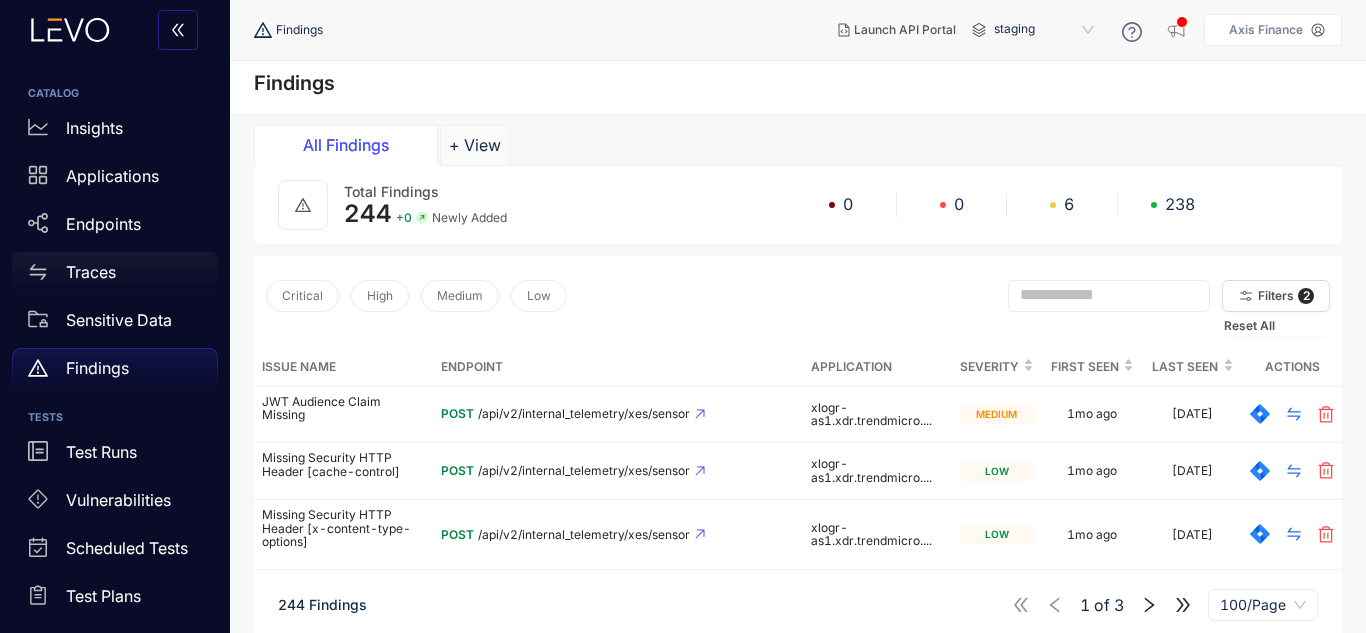 click on "Traces" at bounding box center [91, 272] 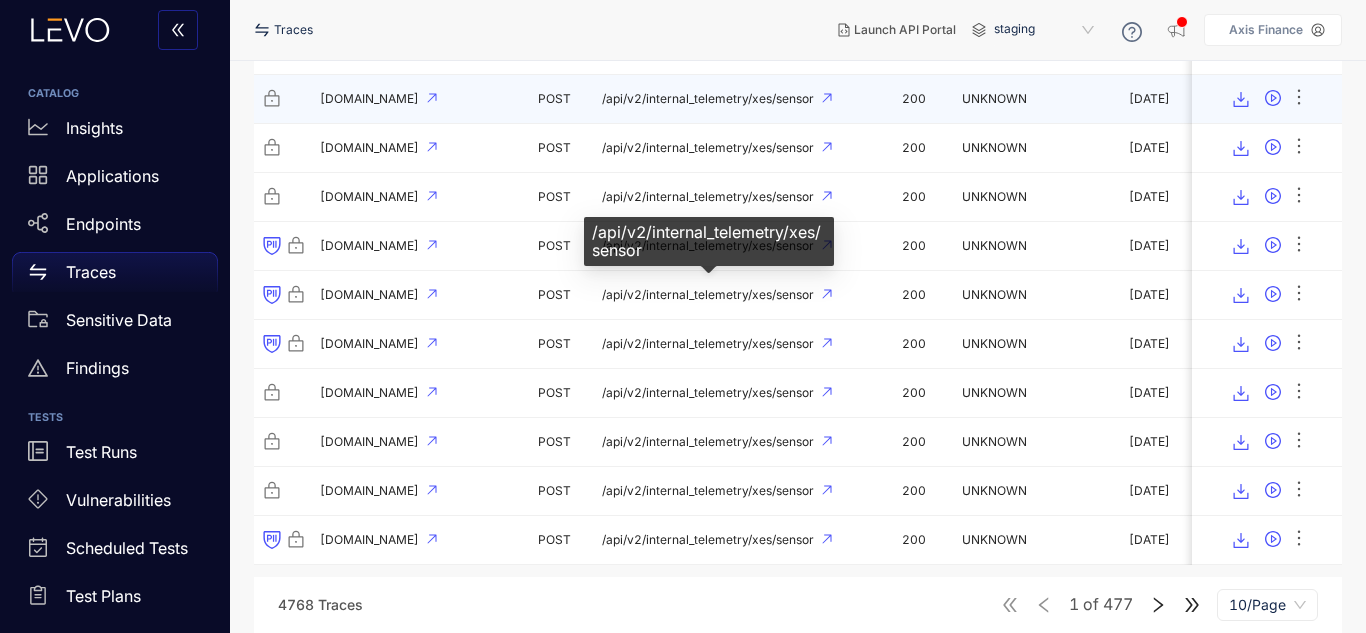 scroll, scrollTop: 0, scrollLeft: 0, axis: both 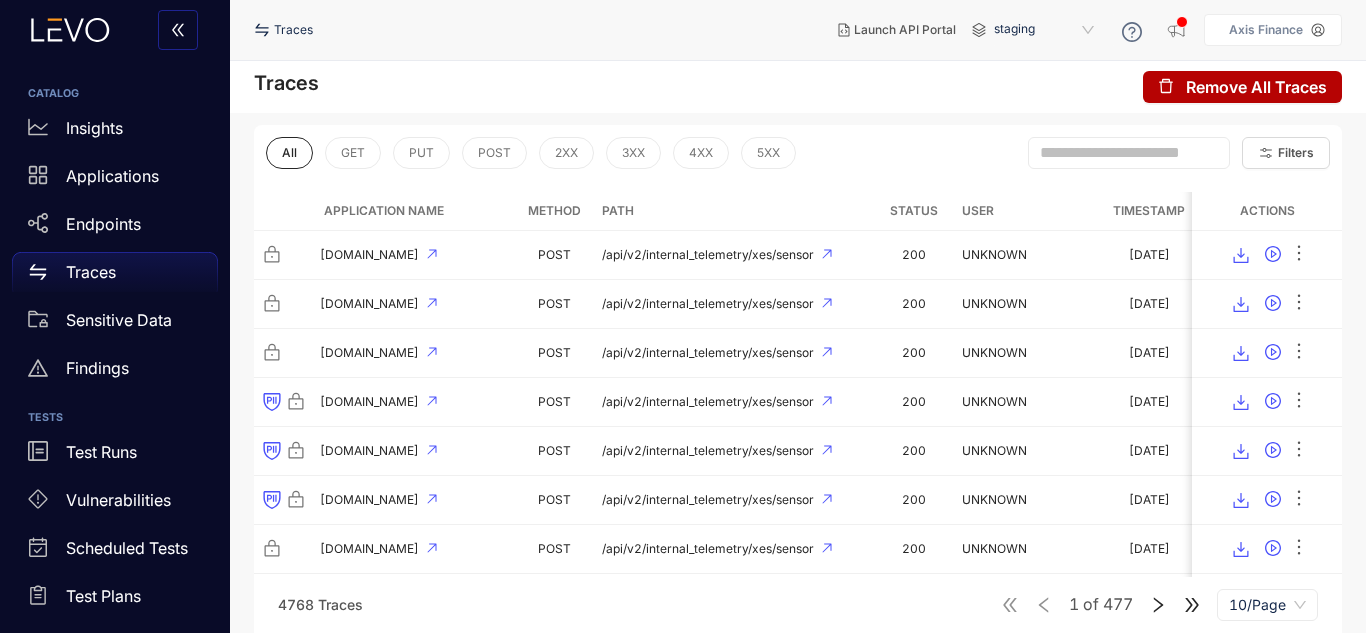 click on "Axis Finance" at bounding box center (1273, 30) 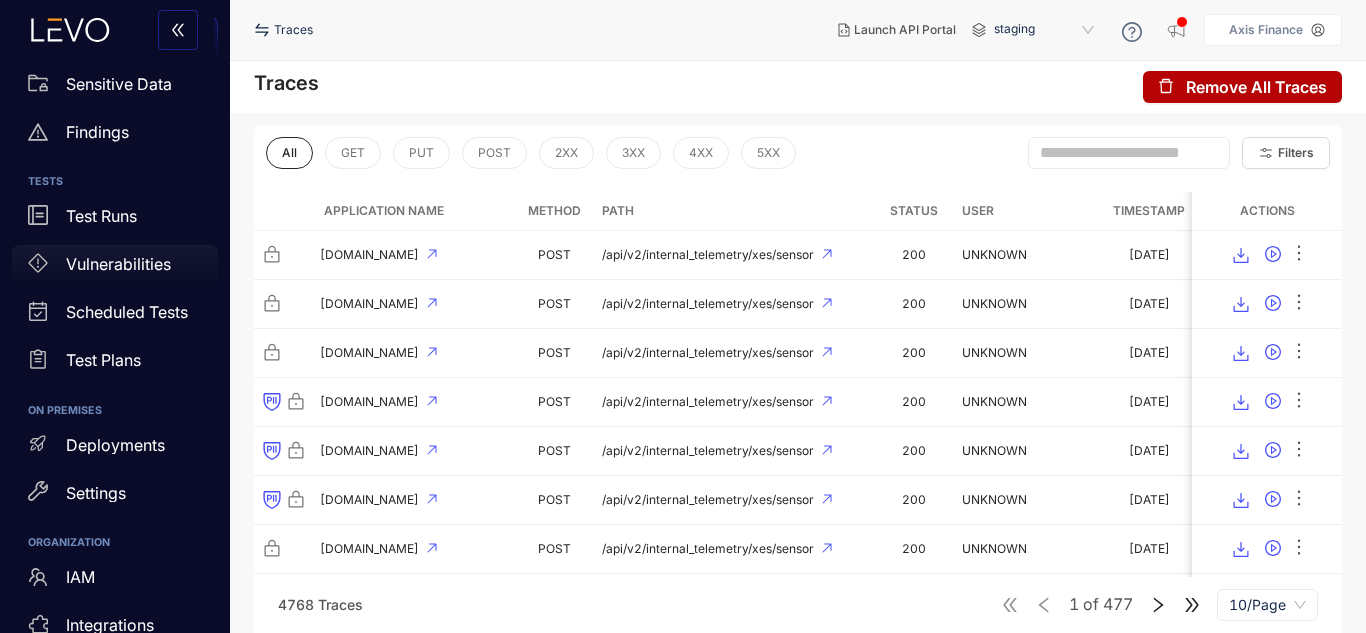 scroll, scrollTop: 259, scrollLeft: 0, axis: vertical 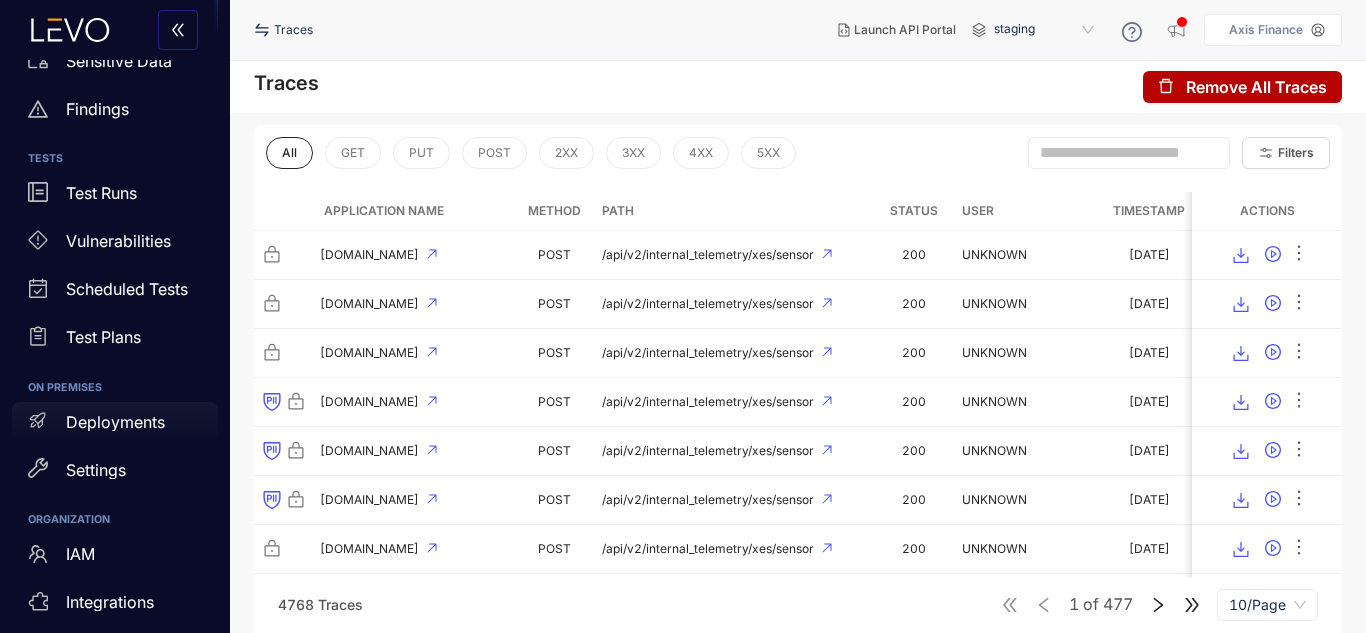 click on "Deployments" at bounding box center [115, 422] 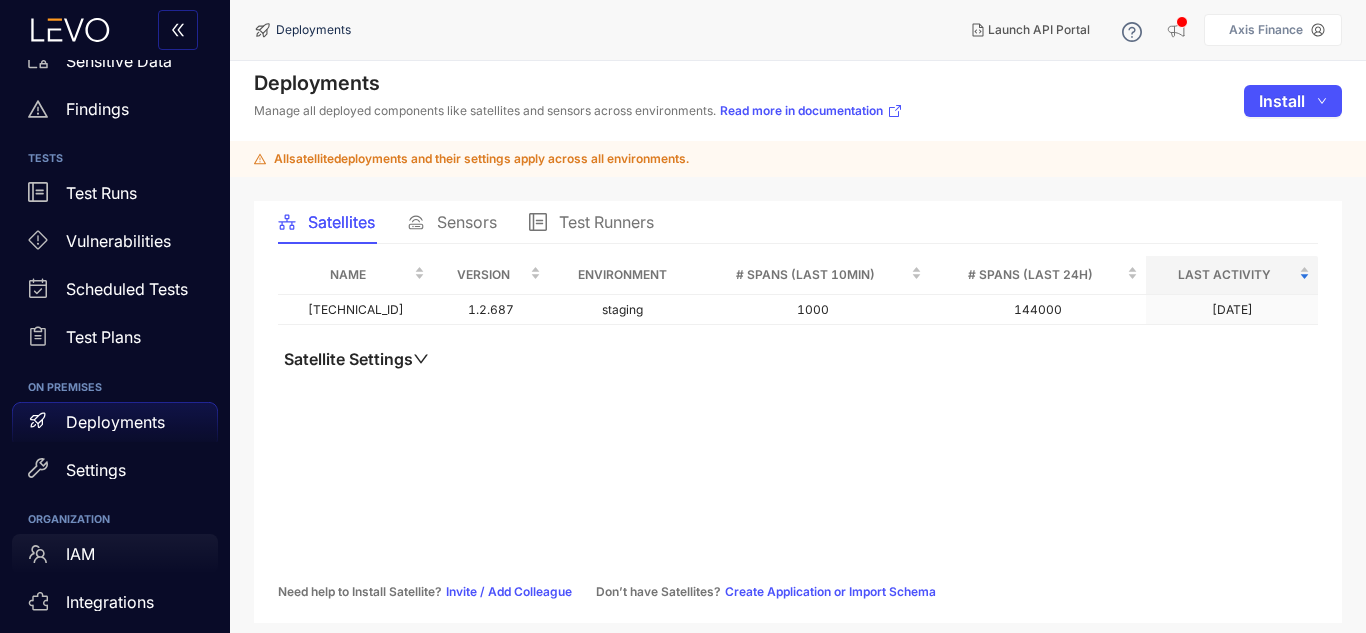 click on "IAM" at bounding box center (80, 554) 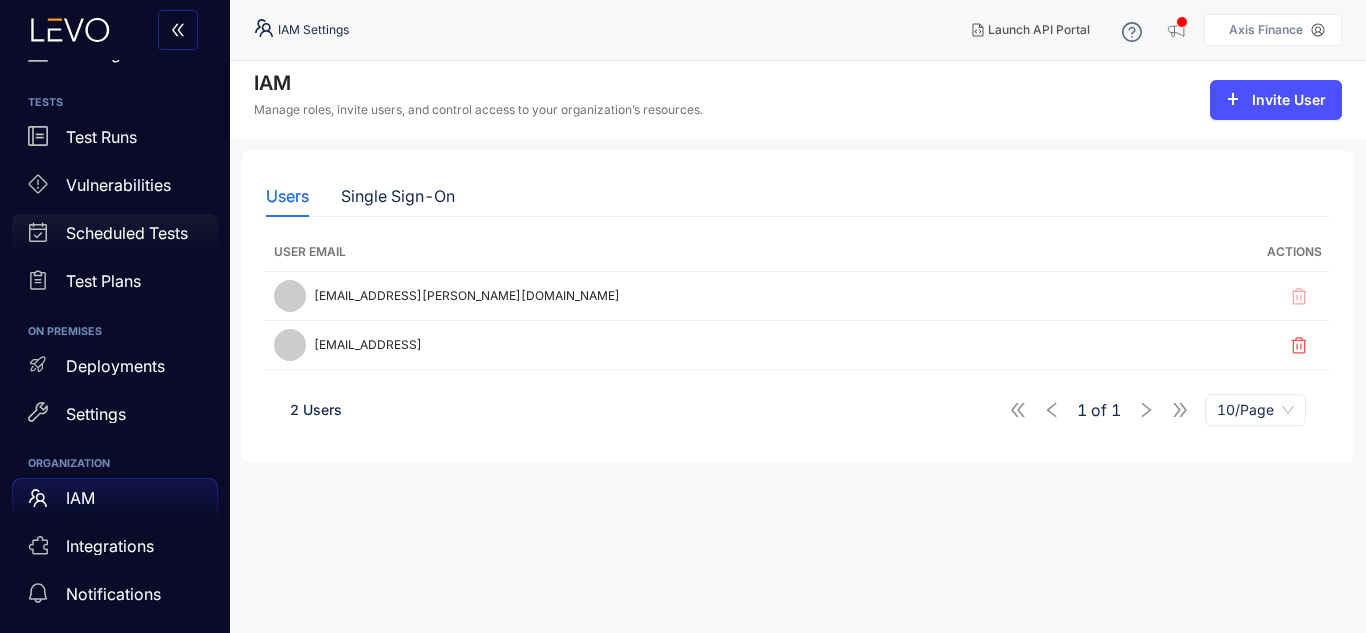 scroll, scrollTop: 0, scrollLeft: 0, axis: both 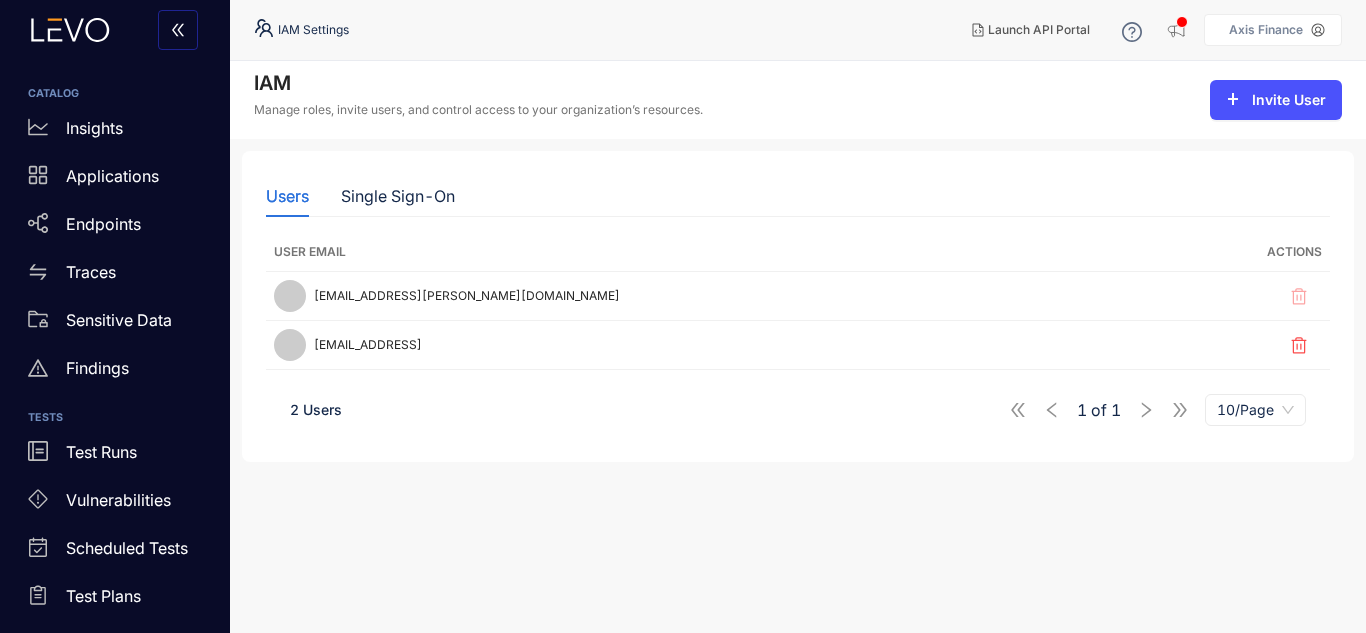 click on "Launch API Portal Axis Finance" at bounding box center (1149, 30) 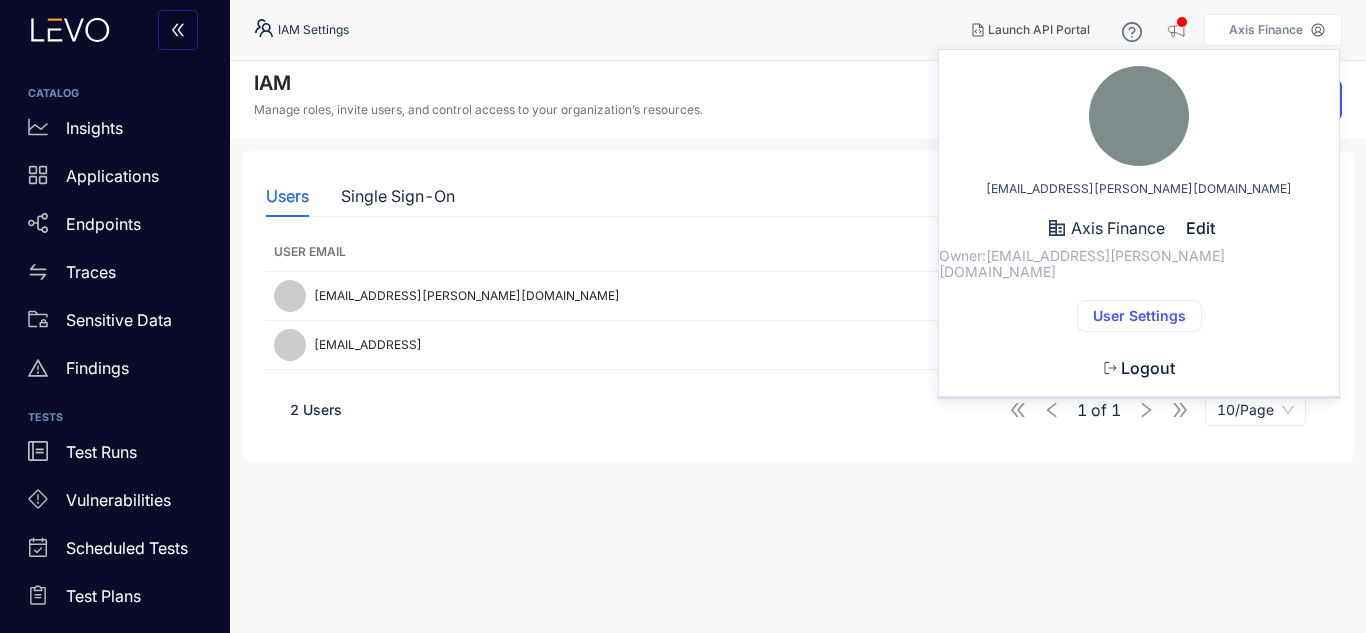 click on "User Settings" at bounding box center (1139, 316) 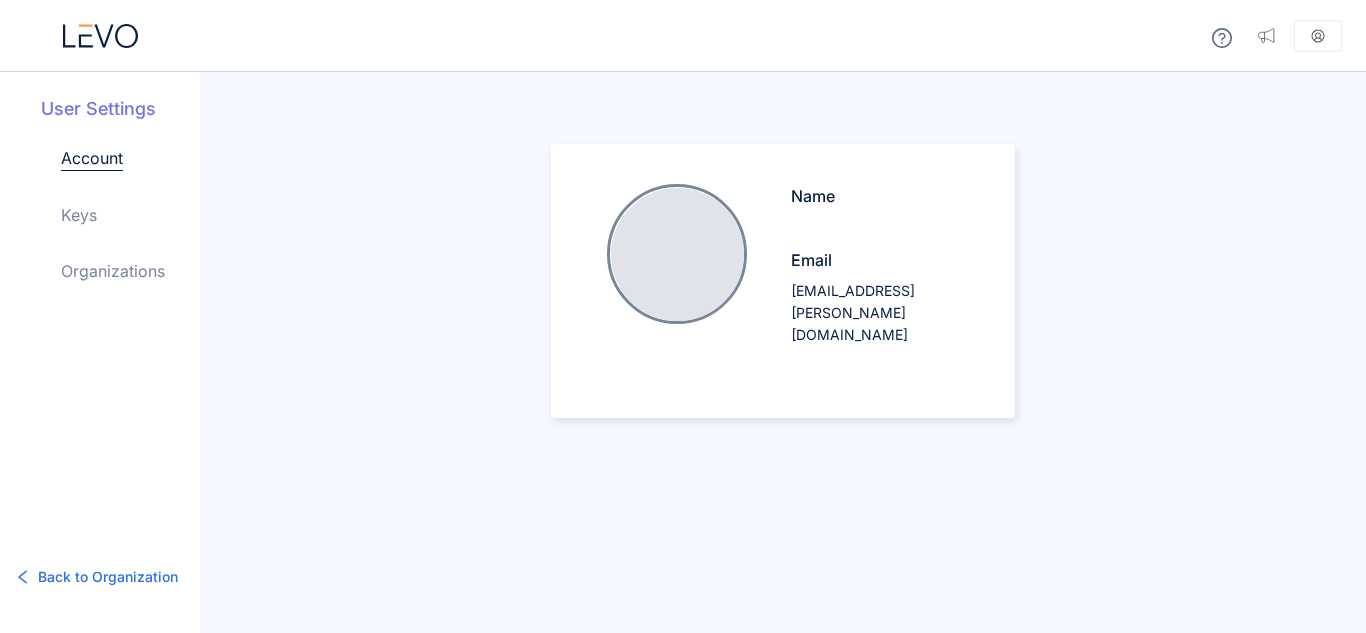 click on "Organizations" at bounding box center [113, 271] 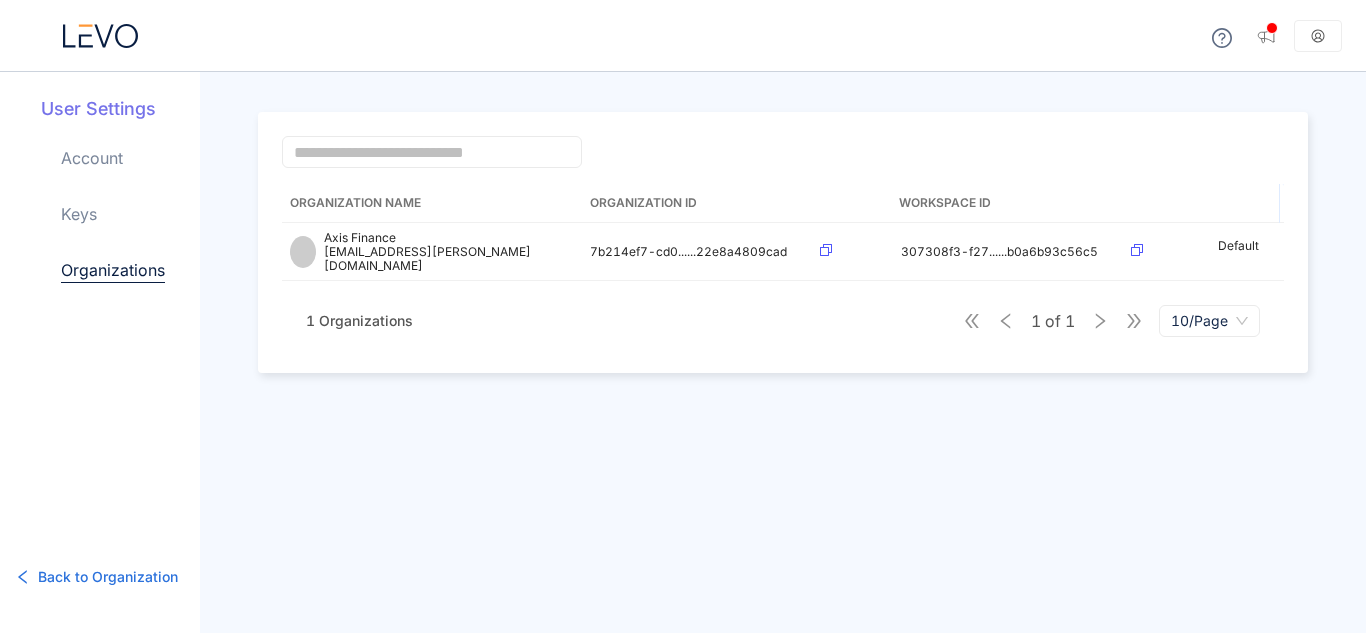 click on "Keys" at bounding box center (79, 214) 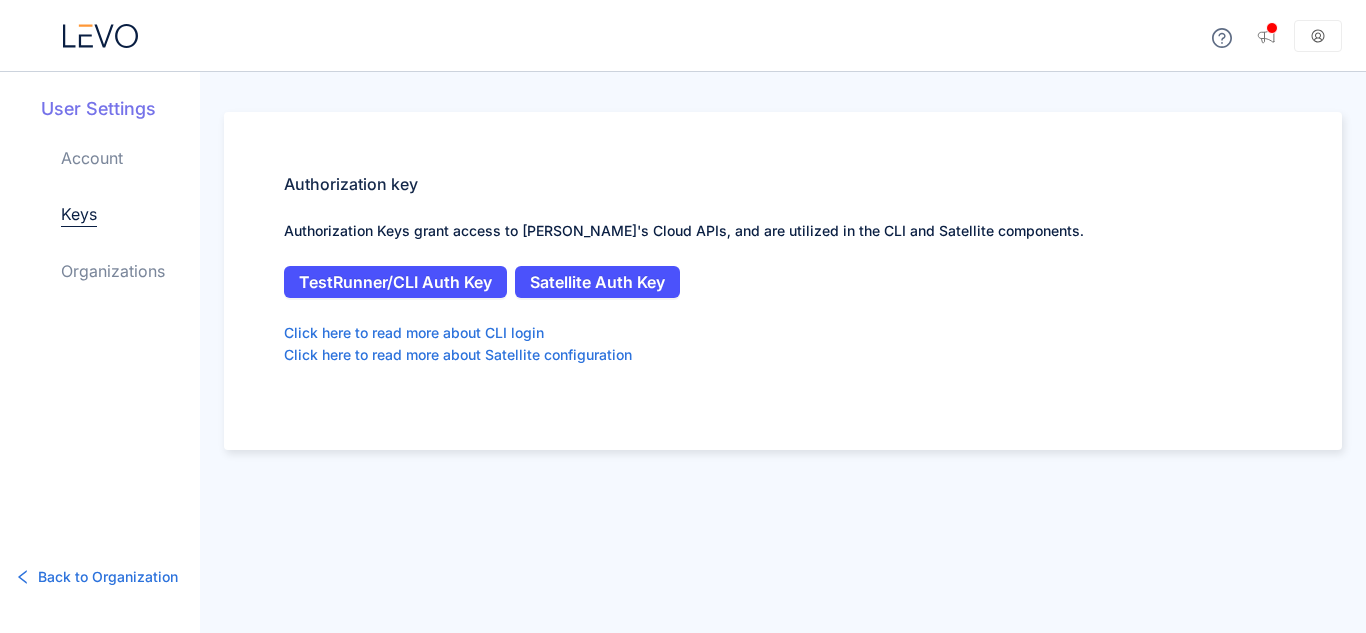 click on "Account  Keys  Organizations" at bounding box center (130, 230) 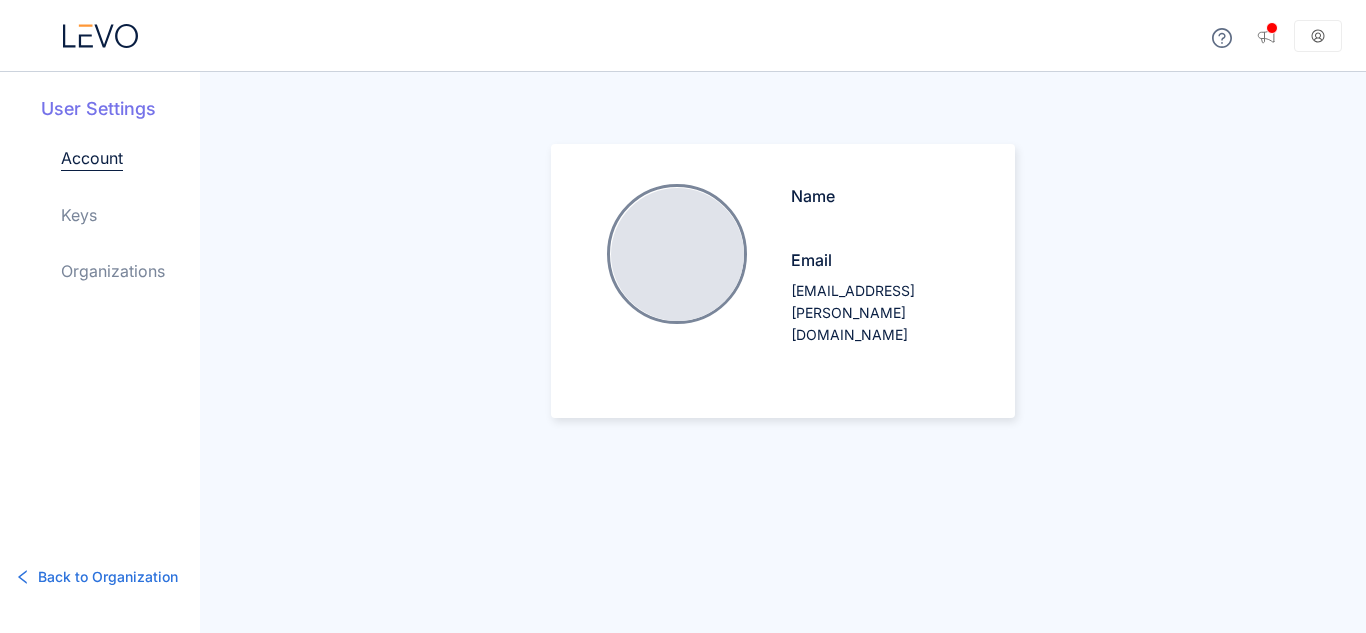 click at bounding box center (677, 254) 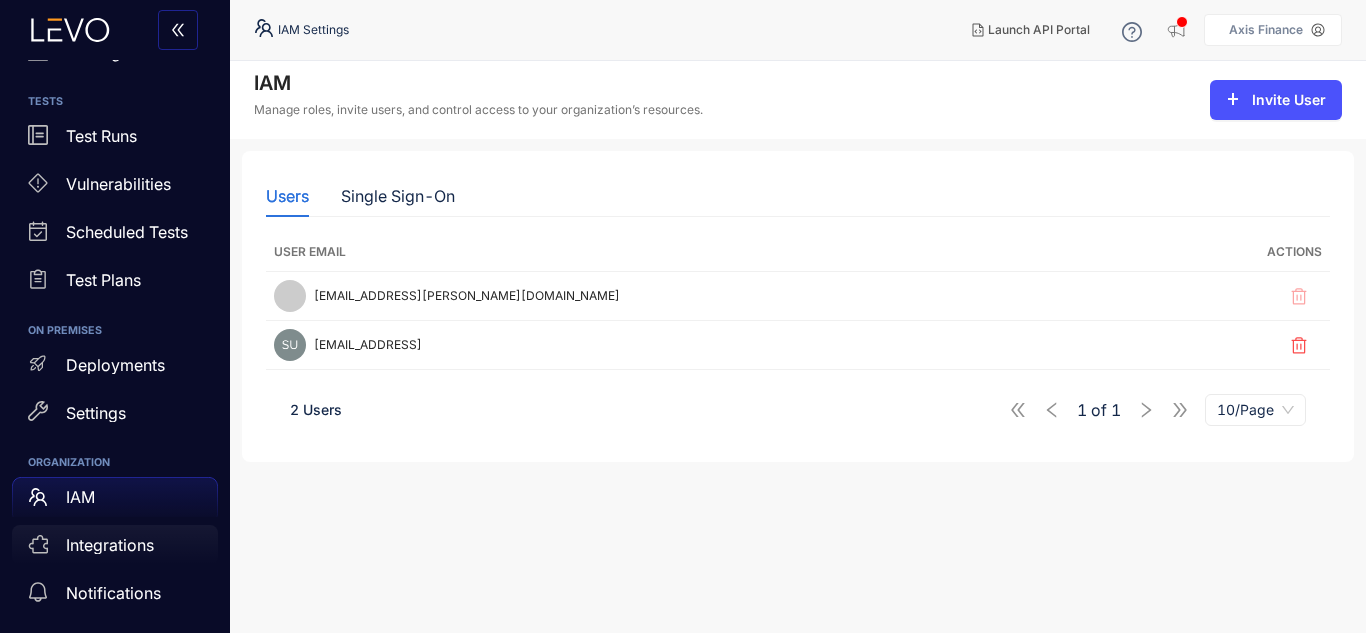 scroll, scrollTop: 315, scrollLeft: 0, axis: vertical 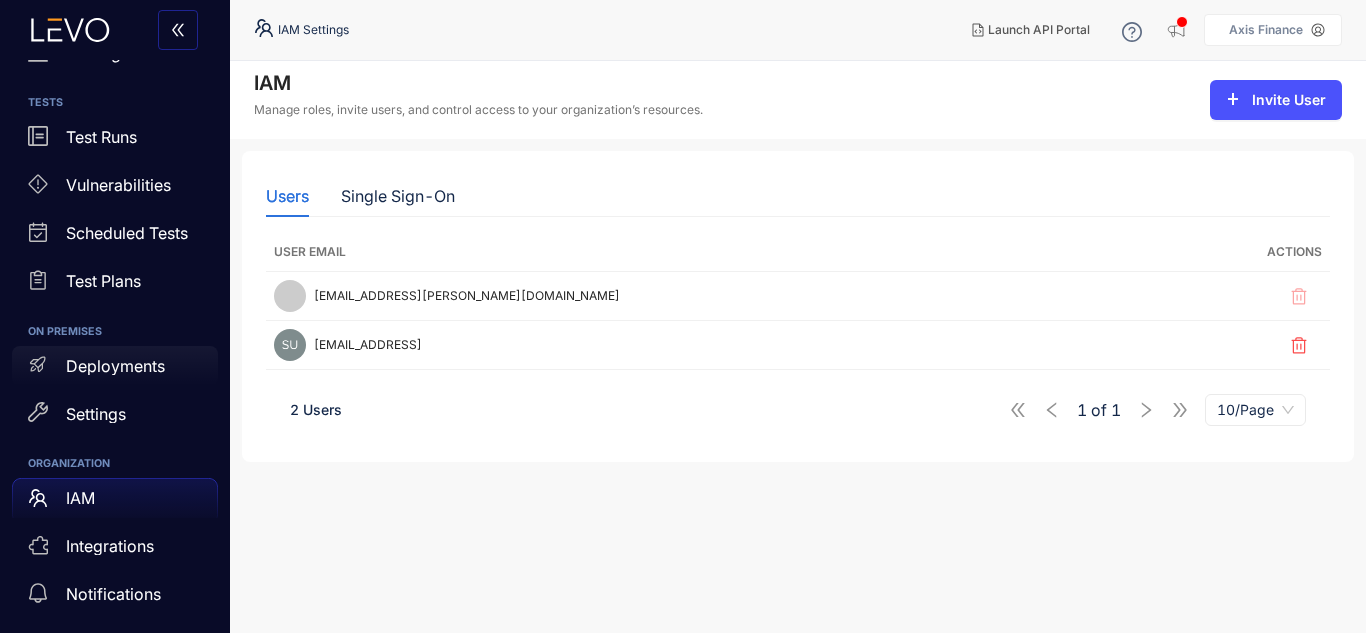 click on "Deployments" at bounding box center (115, 366) 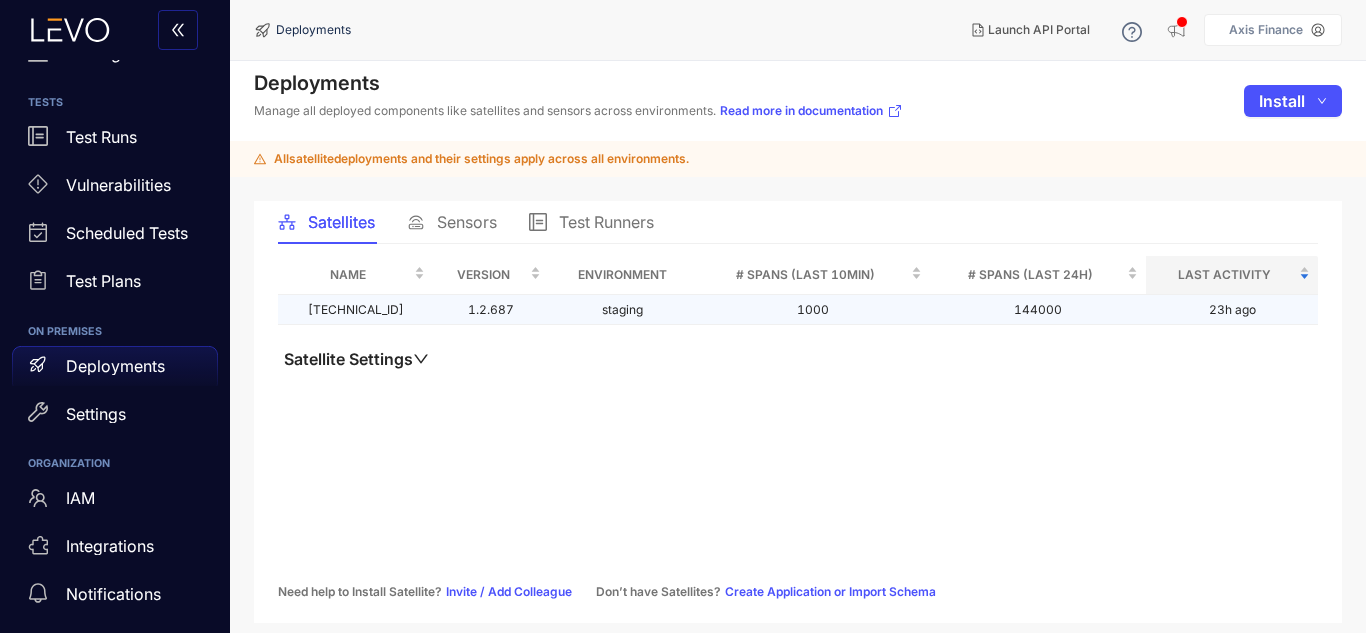 click on "[TECHNICAL_ID]" at bounding box center (355, 310) 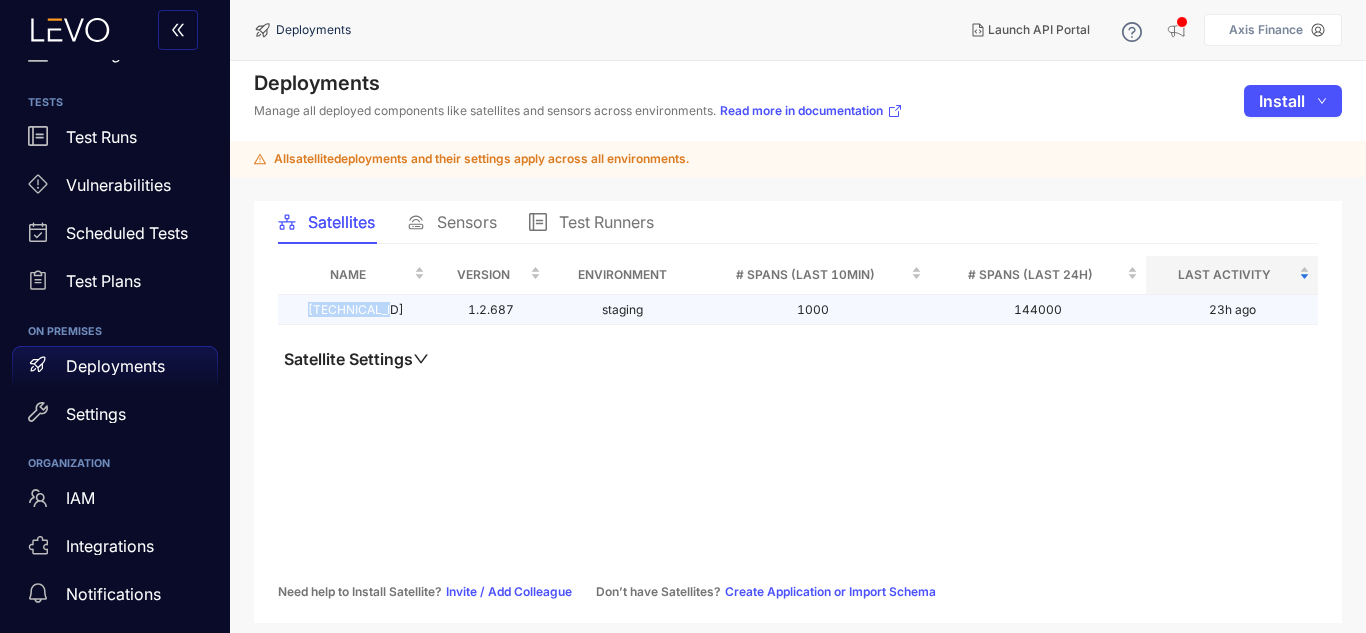 click on "[TECHNICAL_ID]" at bounding box center (355, 310) 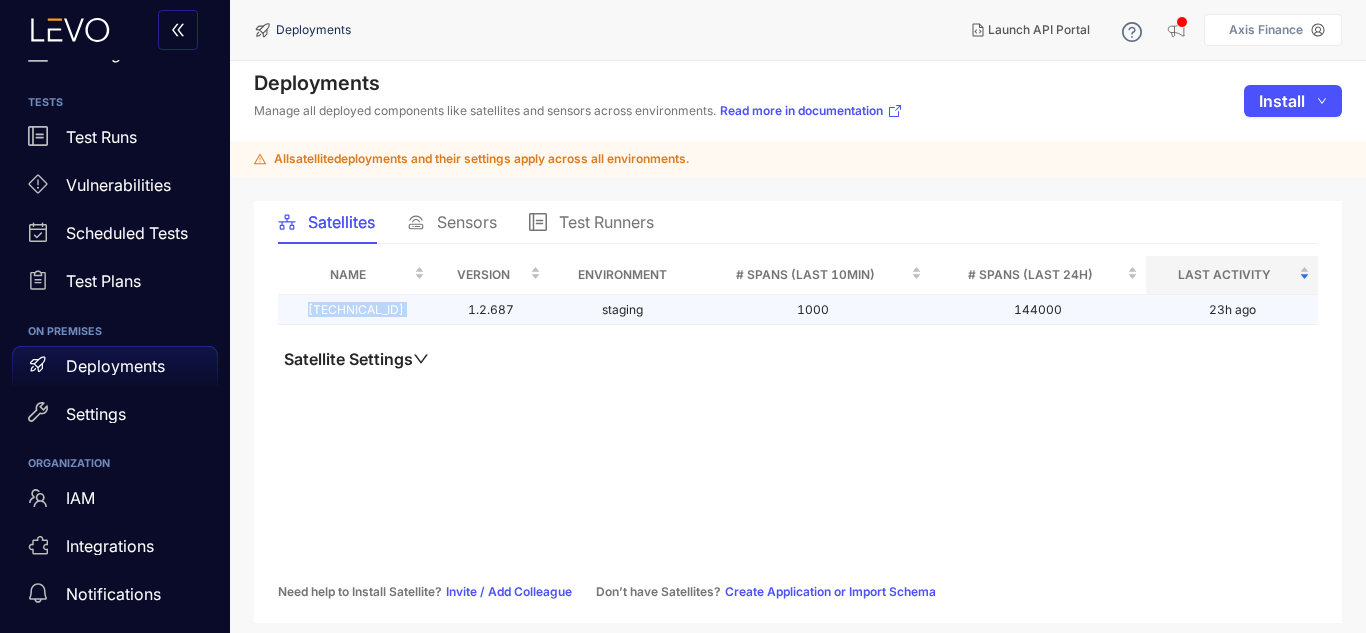 click on "[TECHNICAL_ID]" at bounding box center (355, 310) 